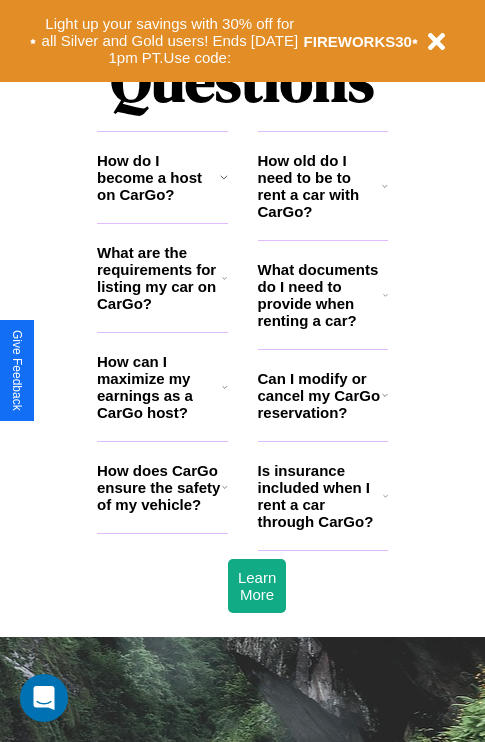 scroll, scrollTop: 2423, scrollLeft: 0, axis: vertical 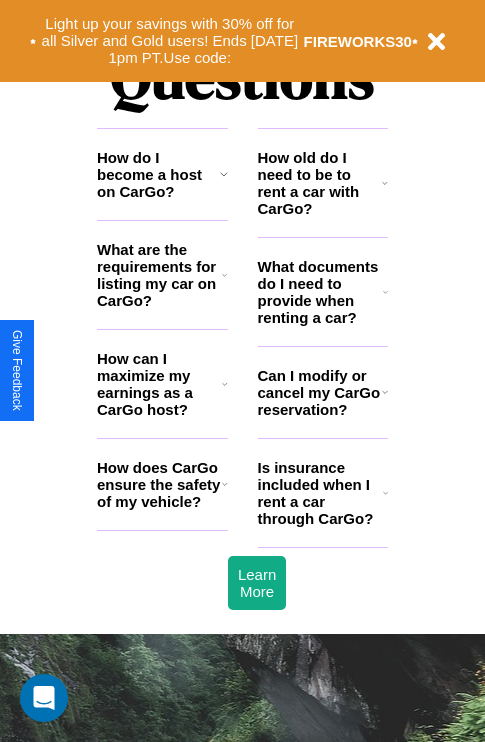 click 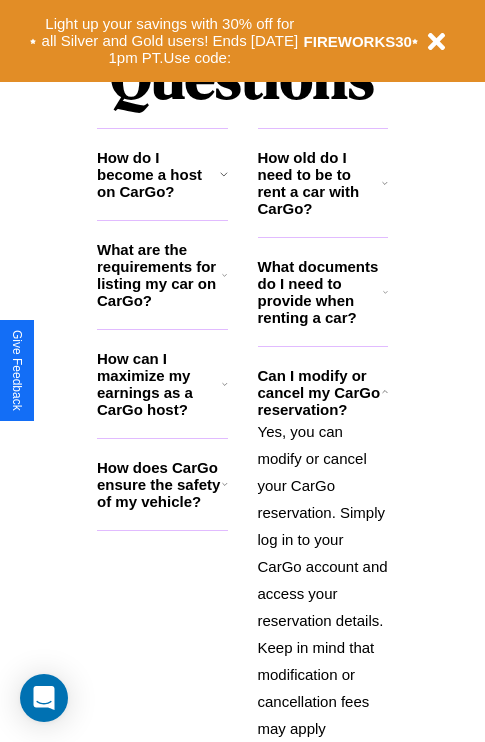 click on "How do I become a host on CarGo?" at bounding box center (158, 174) 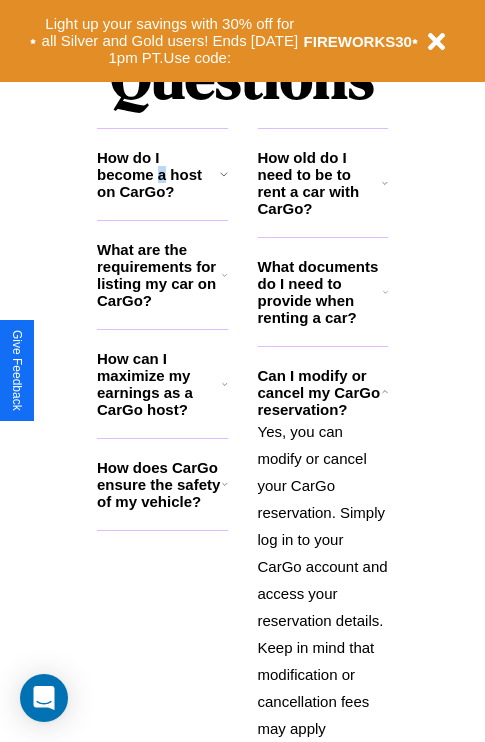 scroll, scrollTop: 2620, scrollLeft: 0, axis: vertical 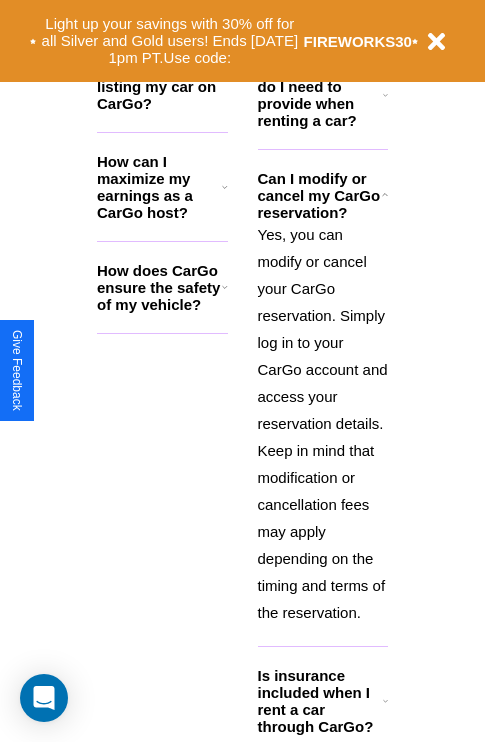 click 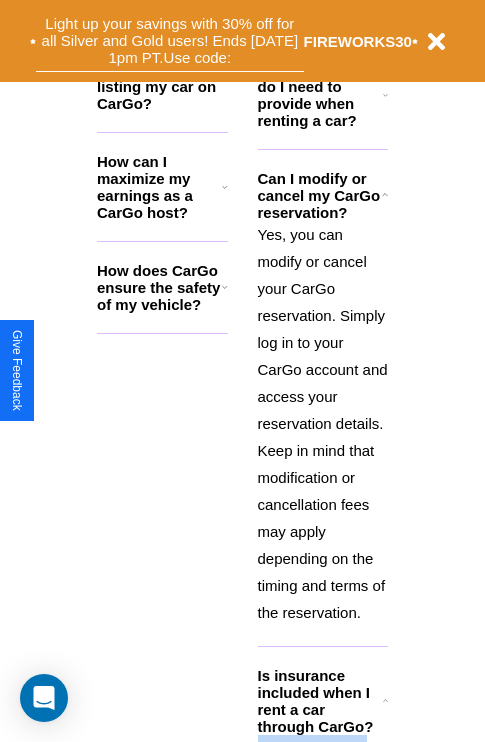 click on "Light up your savings with 30% off for all Silver and Gold users! Ends [DATE] 1pm PT.  Use code:" at bounding box center (170, 41) 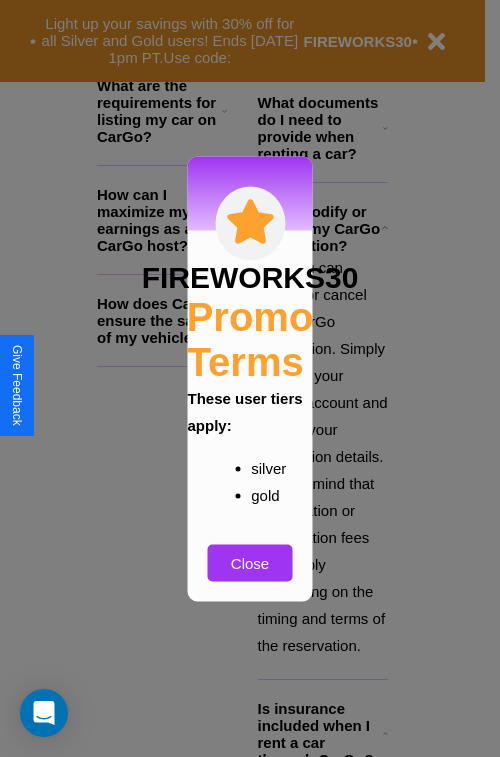click on "Promo Terms" at bounding box center (250, 339) 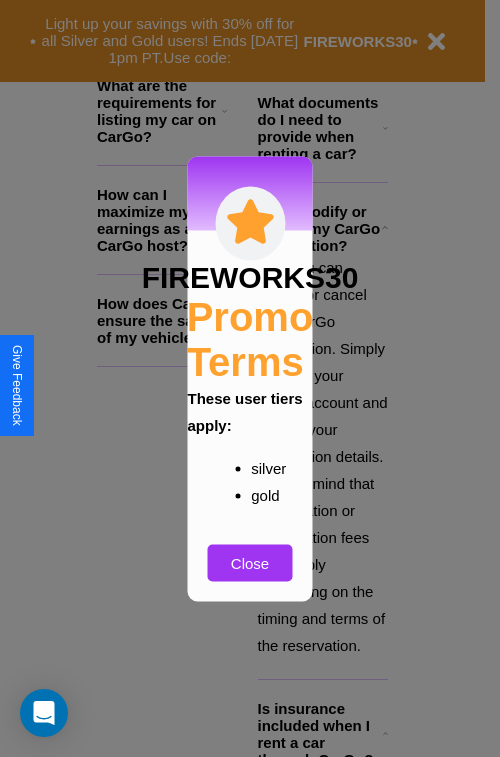click at bounding box center [250, 378] 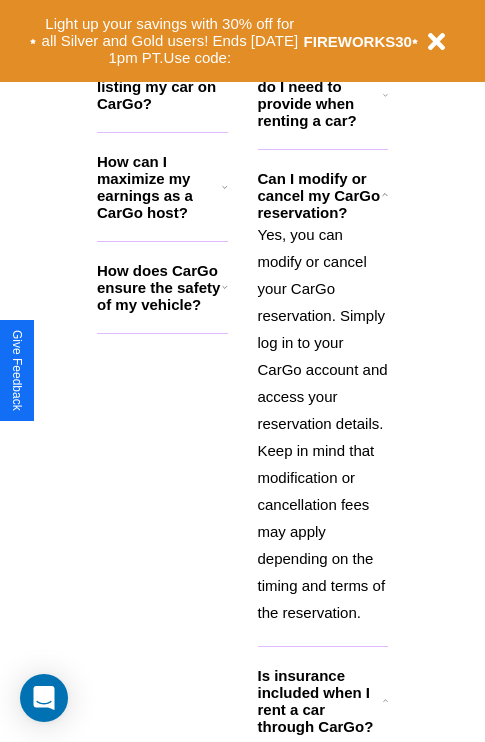 click on "What documents do I need to provide when renting a car?" at bounding box center (321, 95) 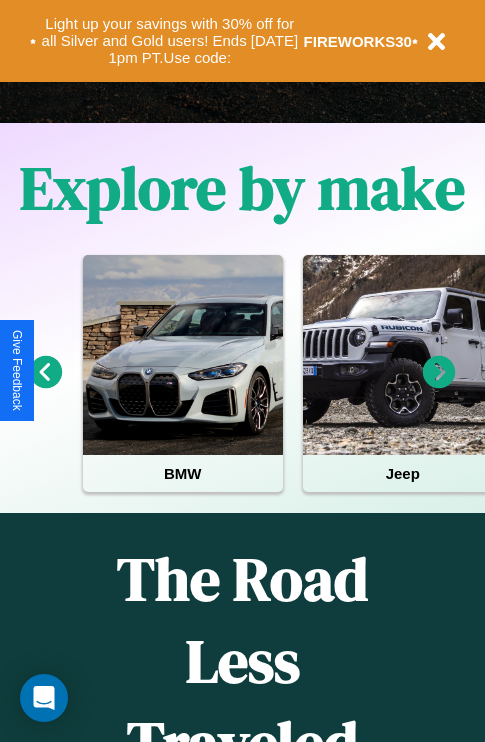scroll, scrollTop: 308, scrollLeft: 0, axis: vertical 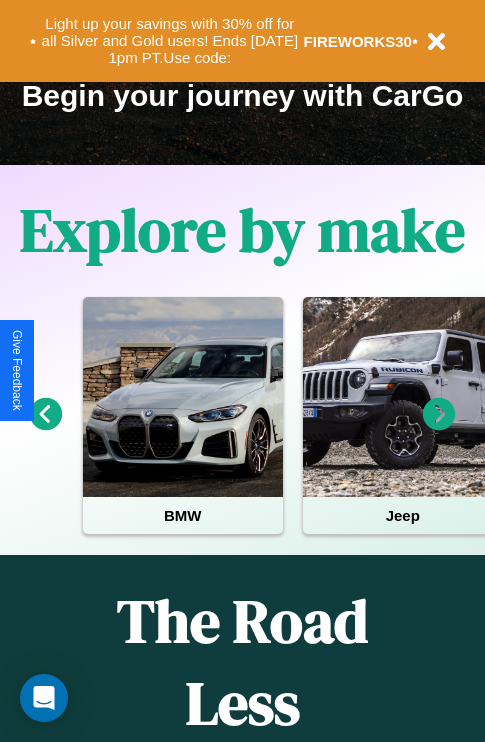 click 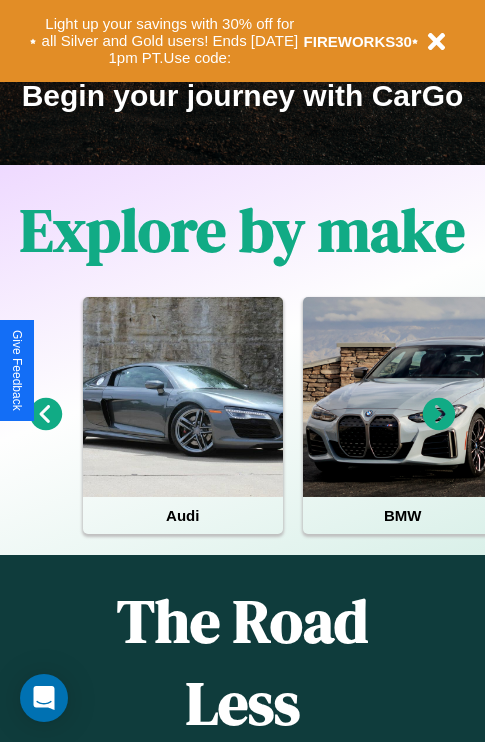 click 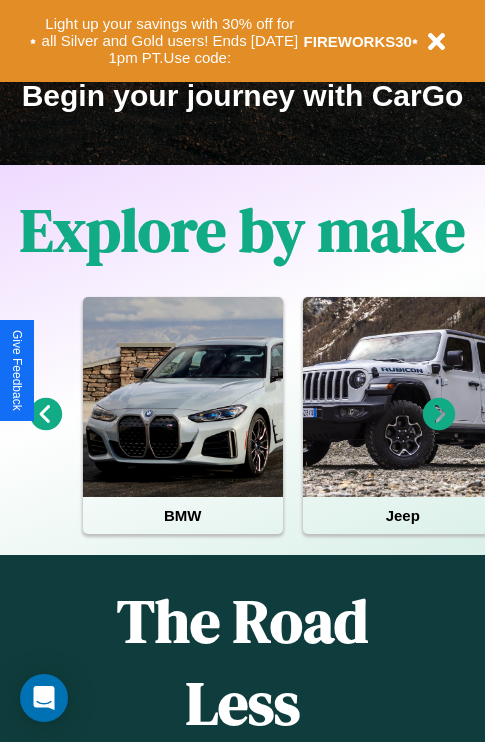 click 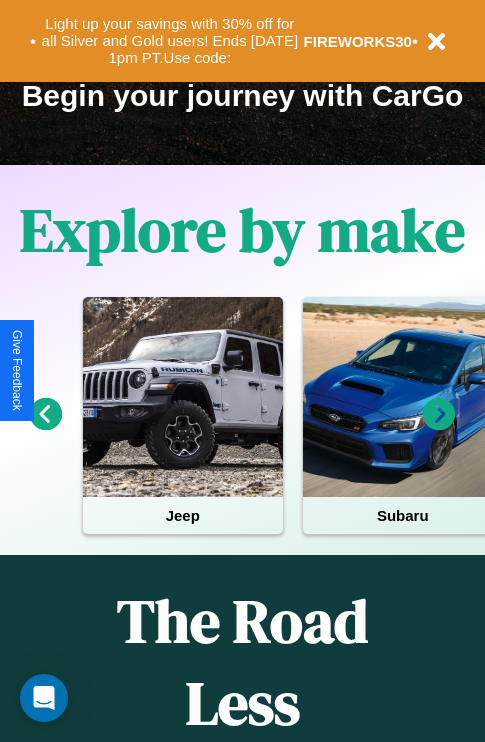 click 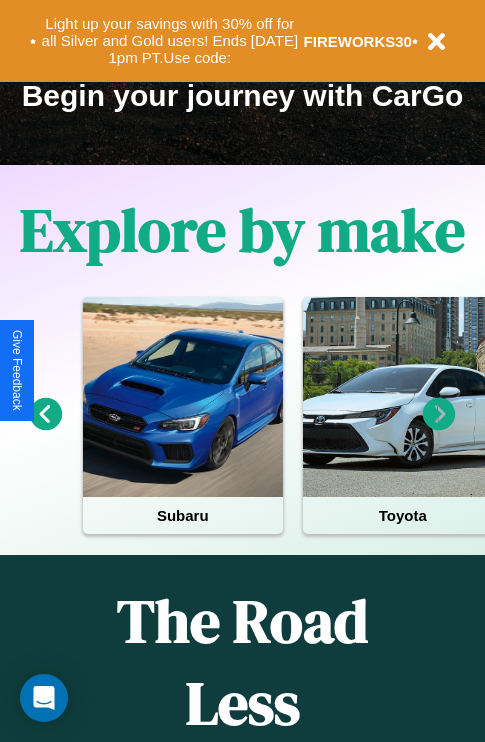 click 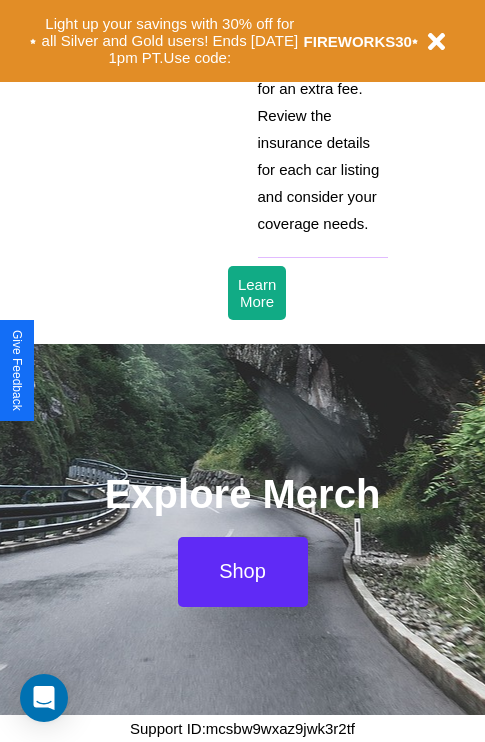 scroll, scrollTop: 3671, scrollLeft: 0, axis: vertical 